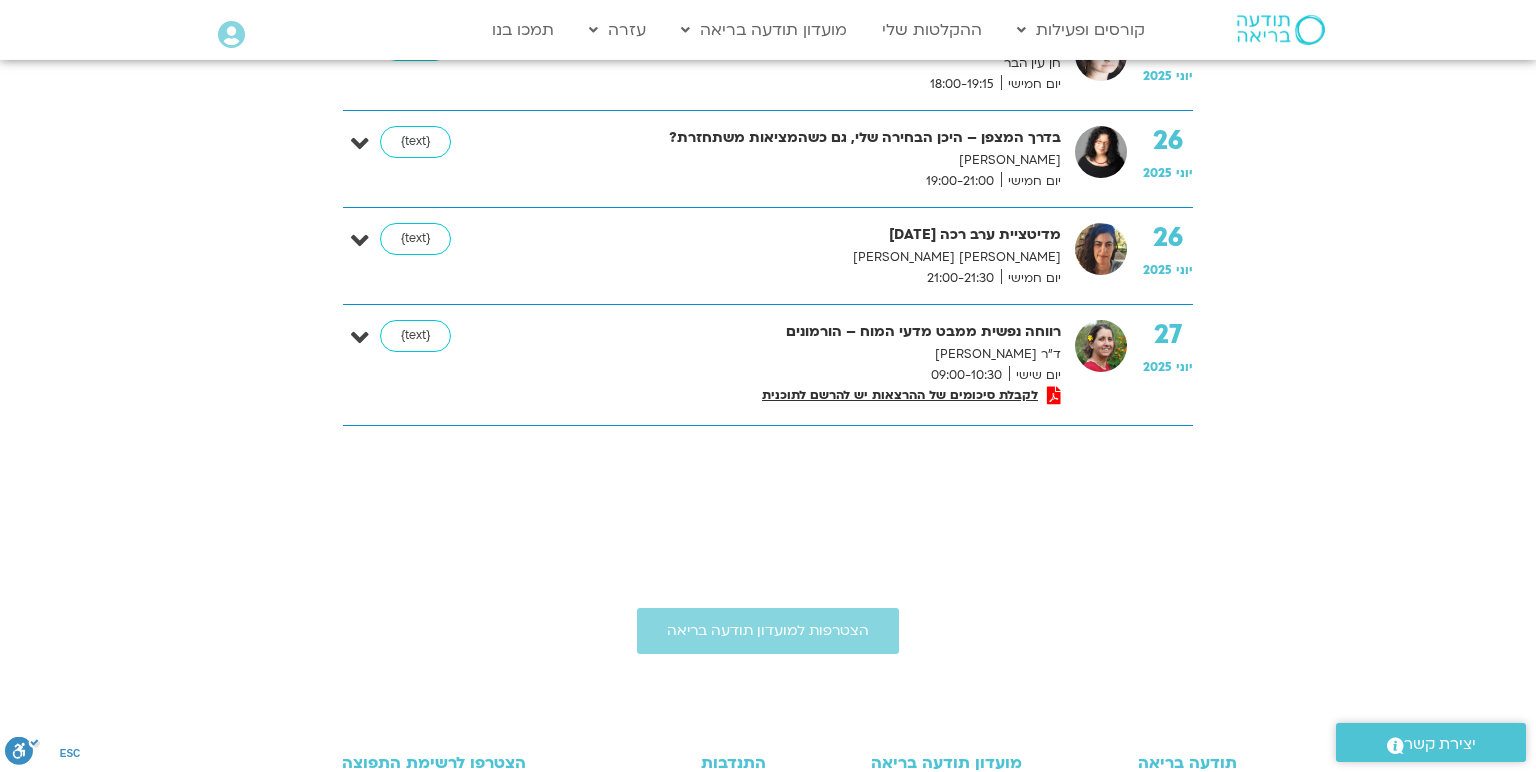 scroll, scrollTop: 8831, scrollLeft: 0, axis: vertical 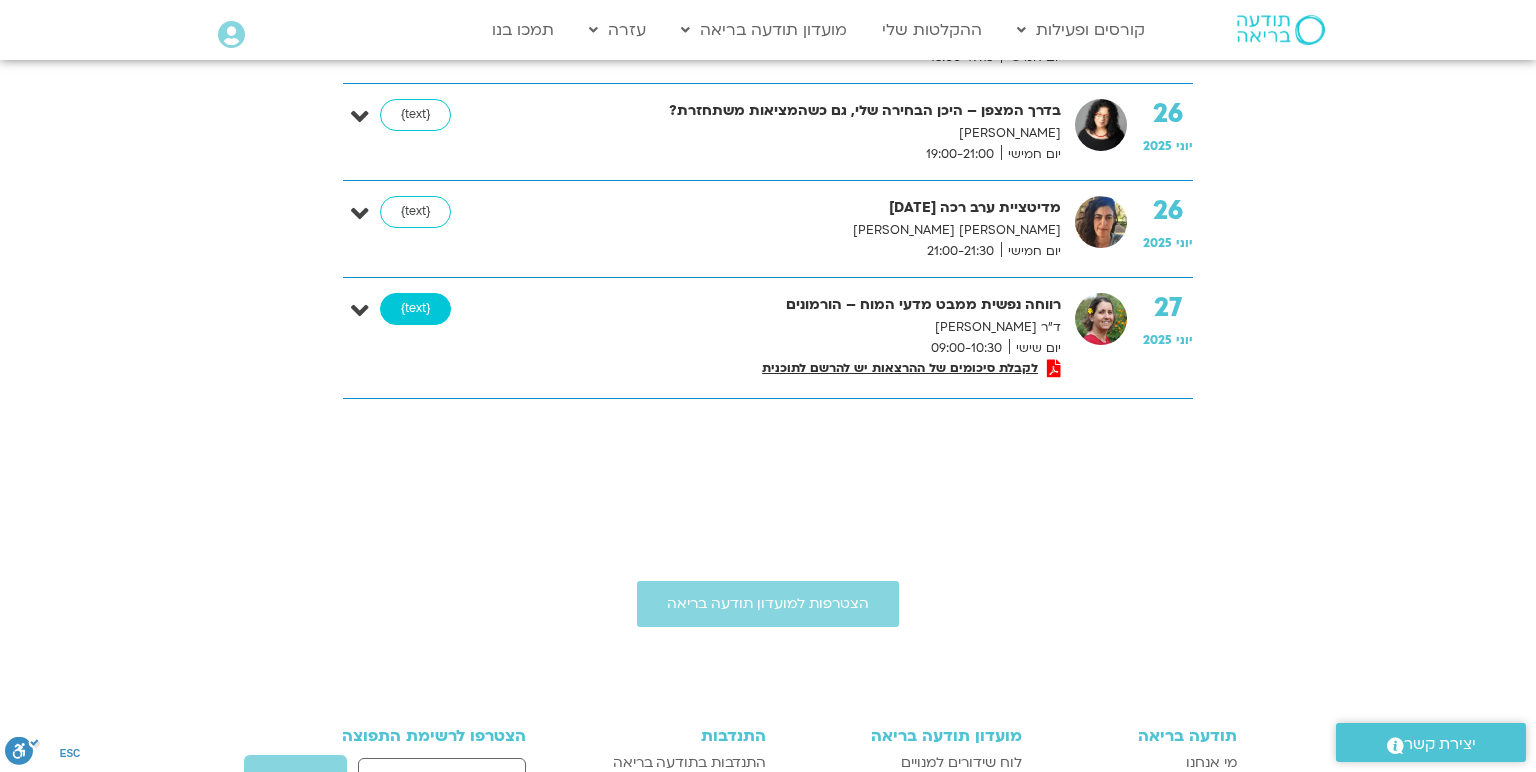click on "{text}" at bounding box center [415, 309] 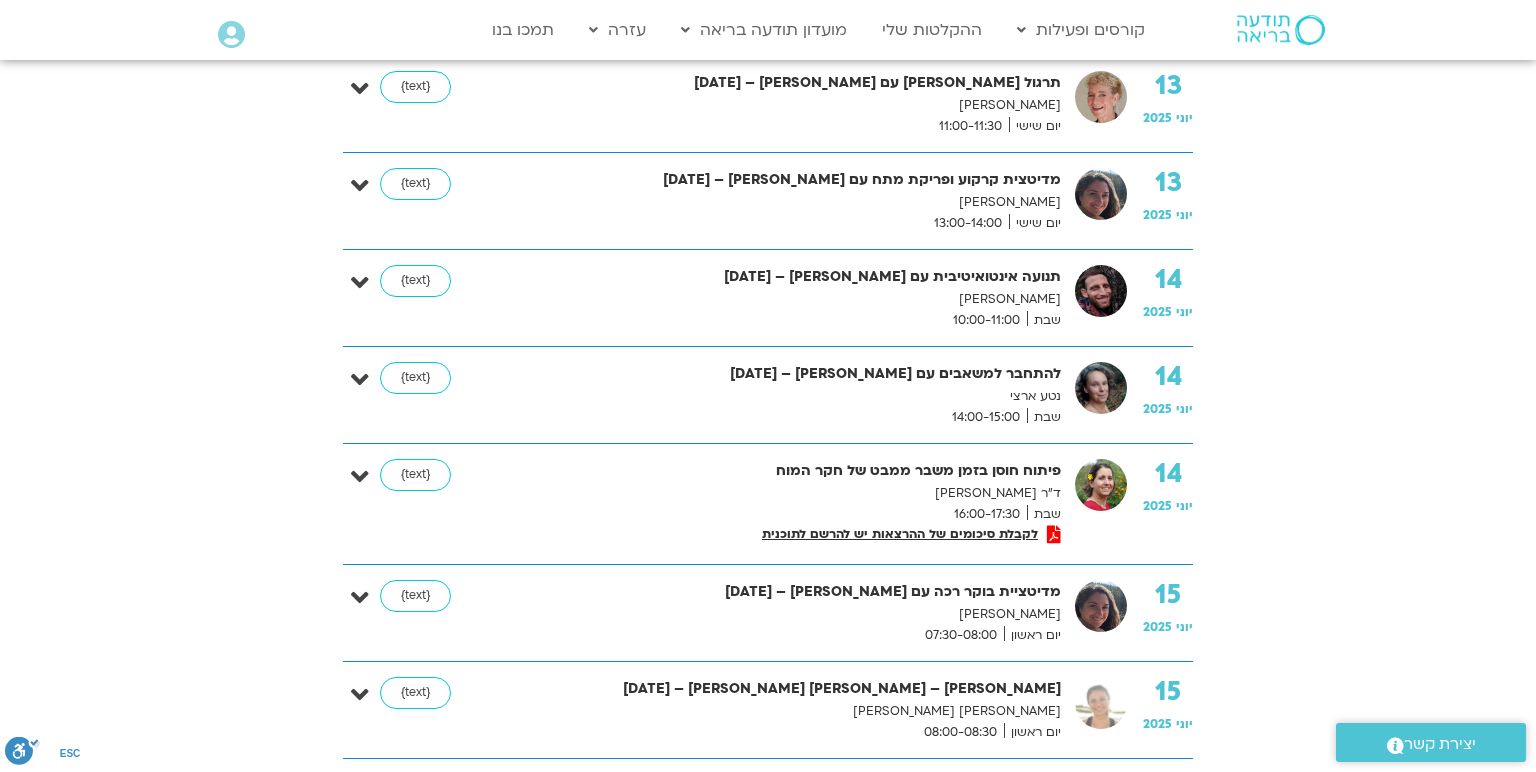 scroll, scrollTop: 950, scrollLeft: 0, axis: vertical 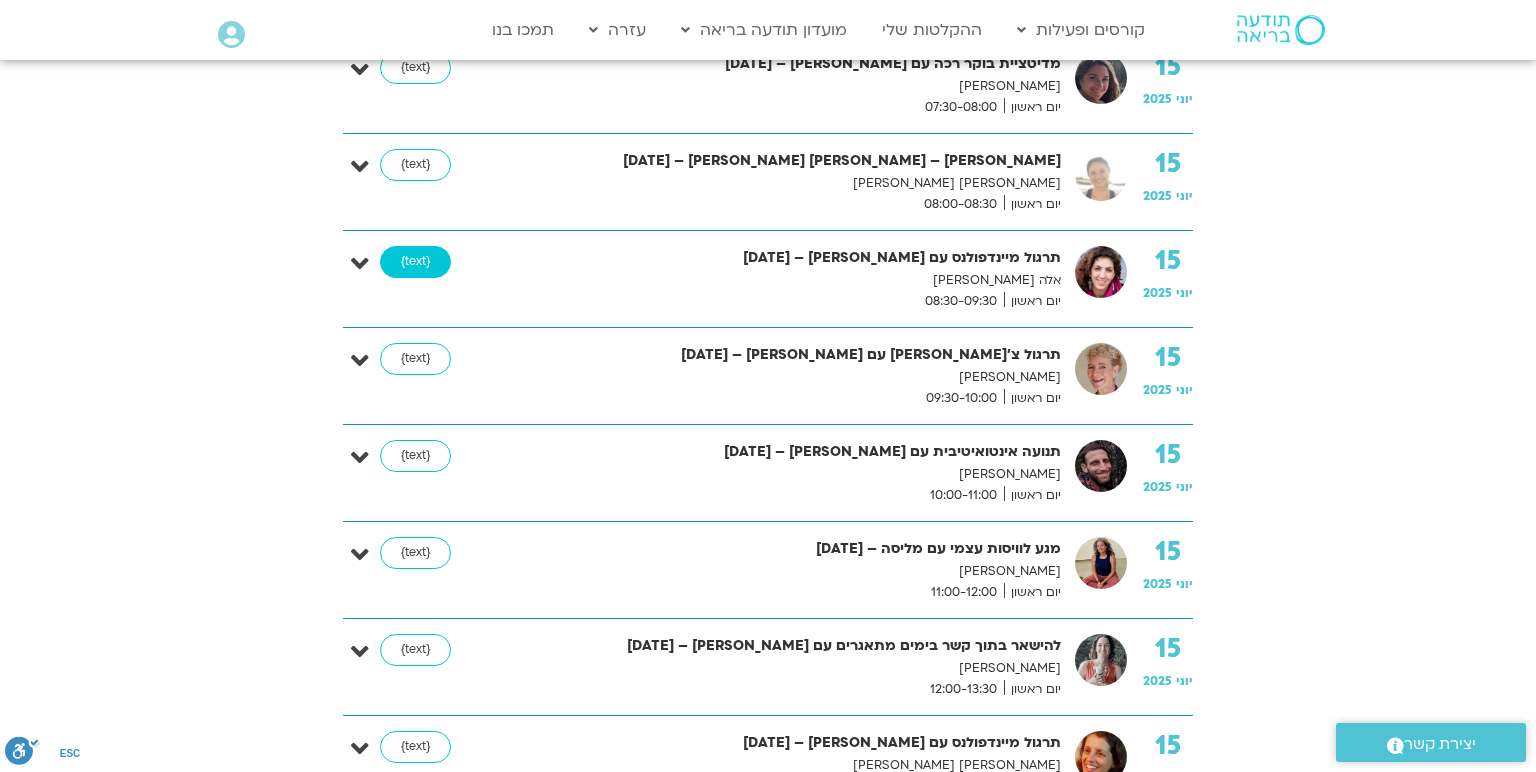 click on "{text}" at bounding box center (415, 262) 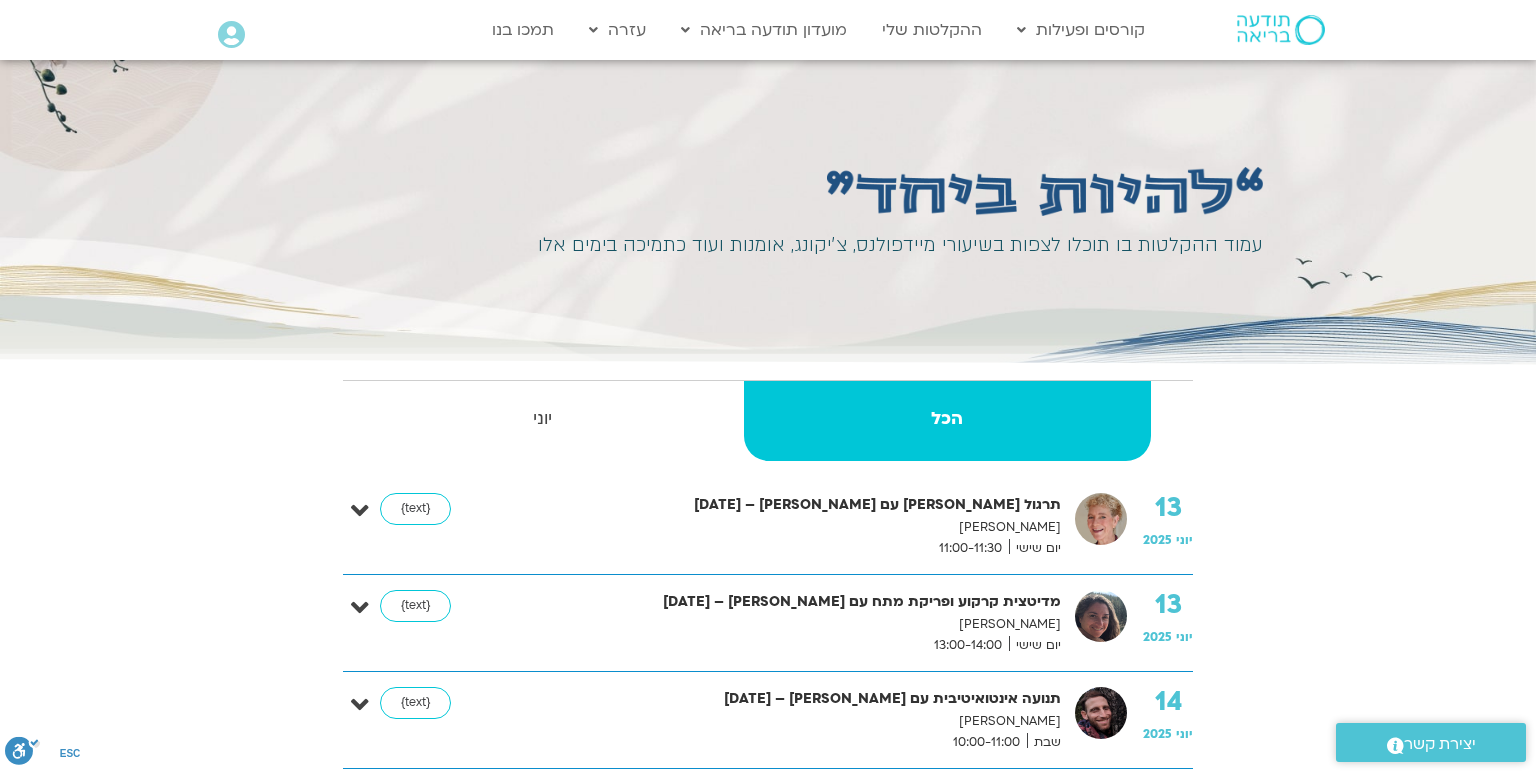 scroll, scrollTop: 0, scrollLeft: 0, axis: both 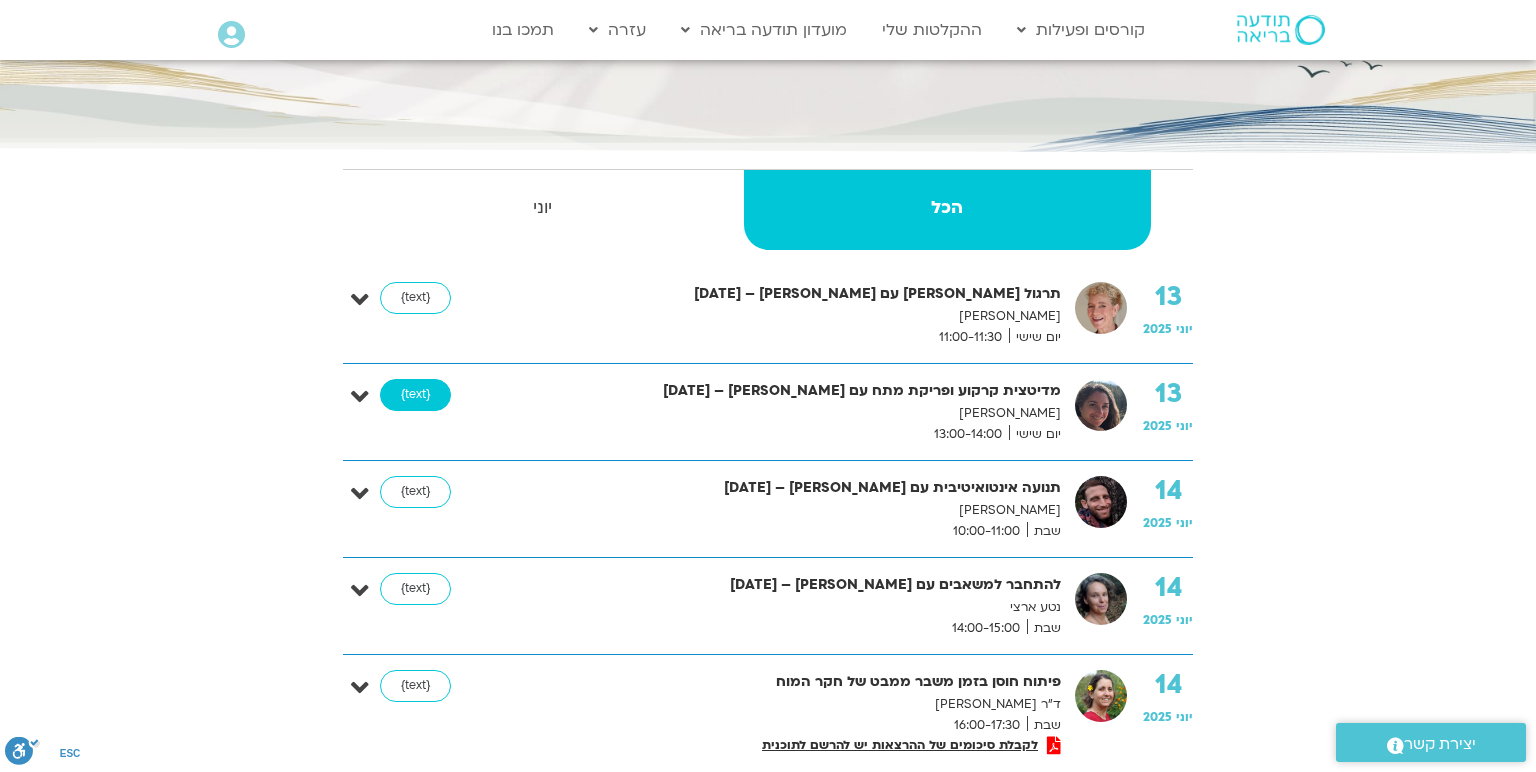 click on "{text}" at bounding box center [415, 395] 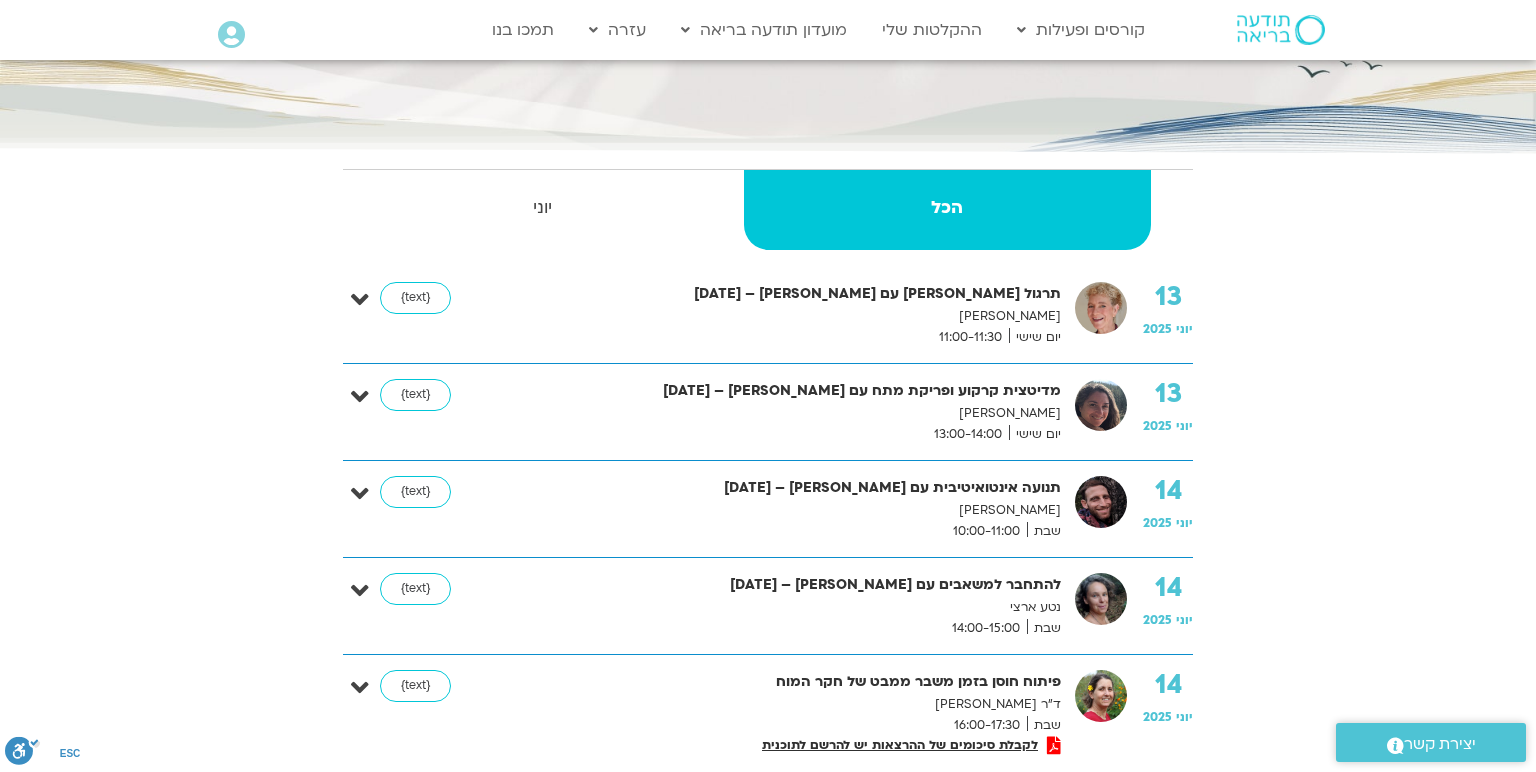 click at bounding box center (360, 397) 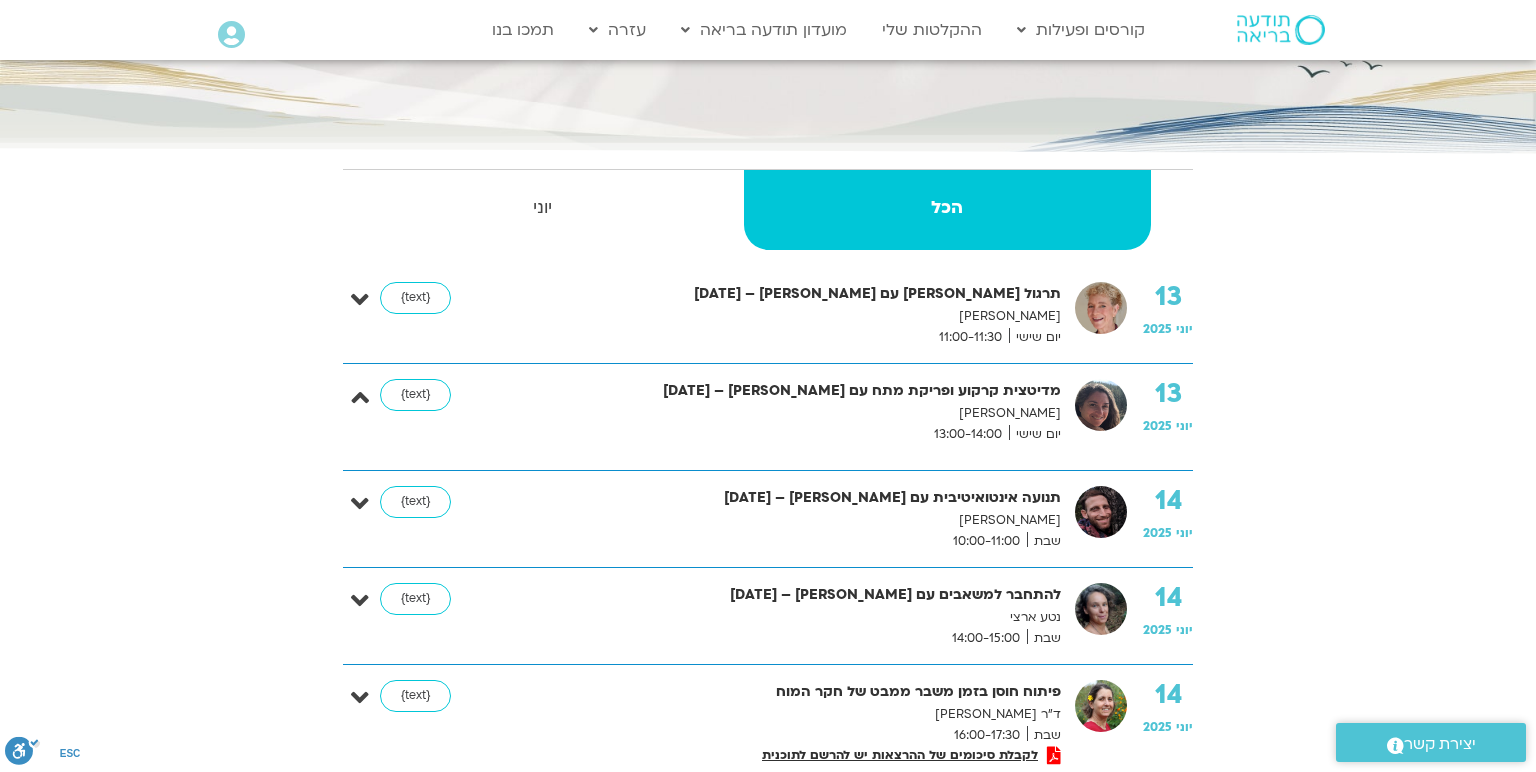 click at bounding box center (360, 397) 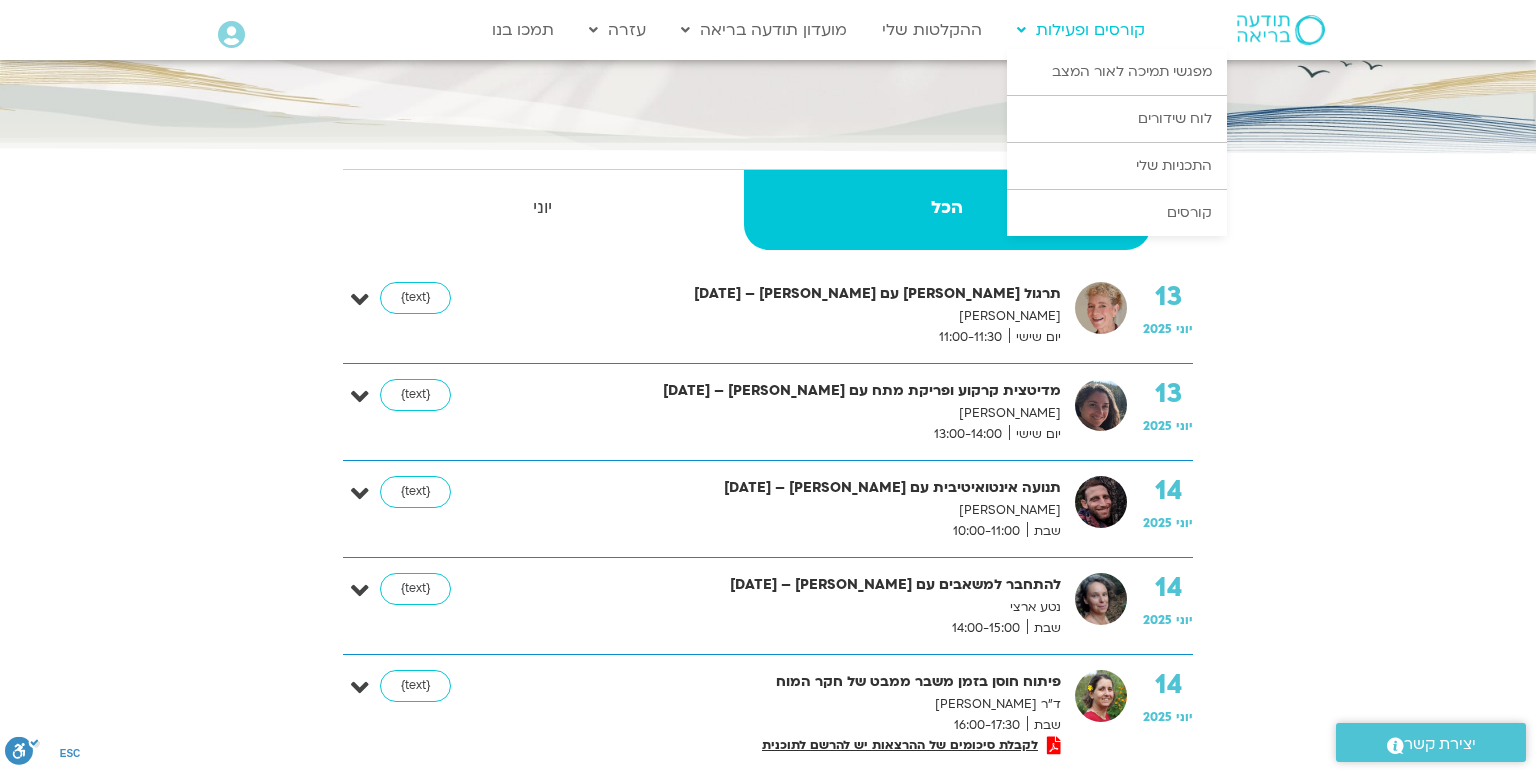 click on "קורסים ופעילות" at bounding box center (1081, 30) 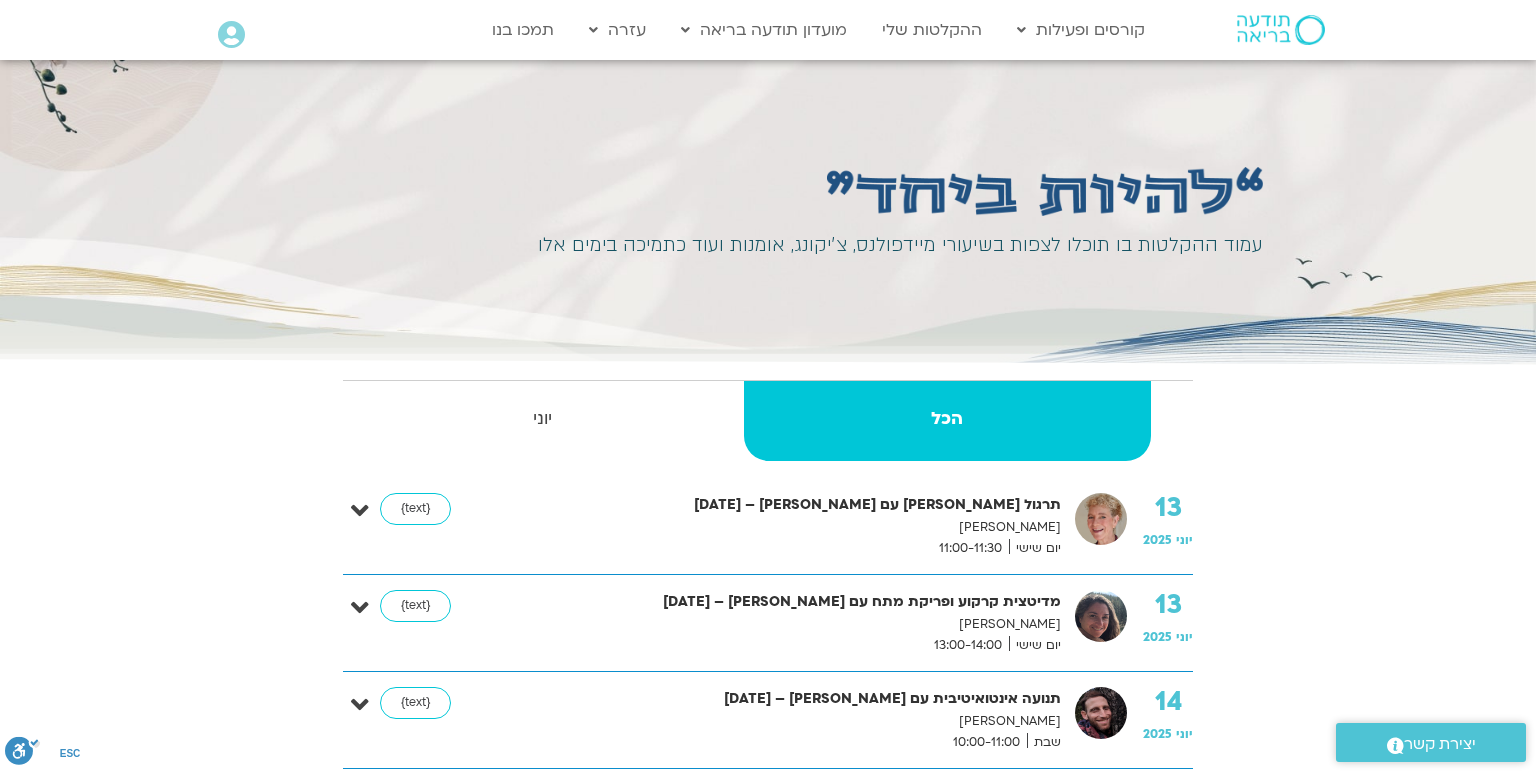 scroll, scrollTop: 0, scrollLeft: 0, axis: both 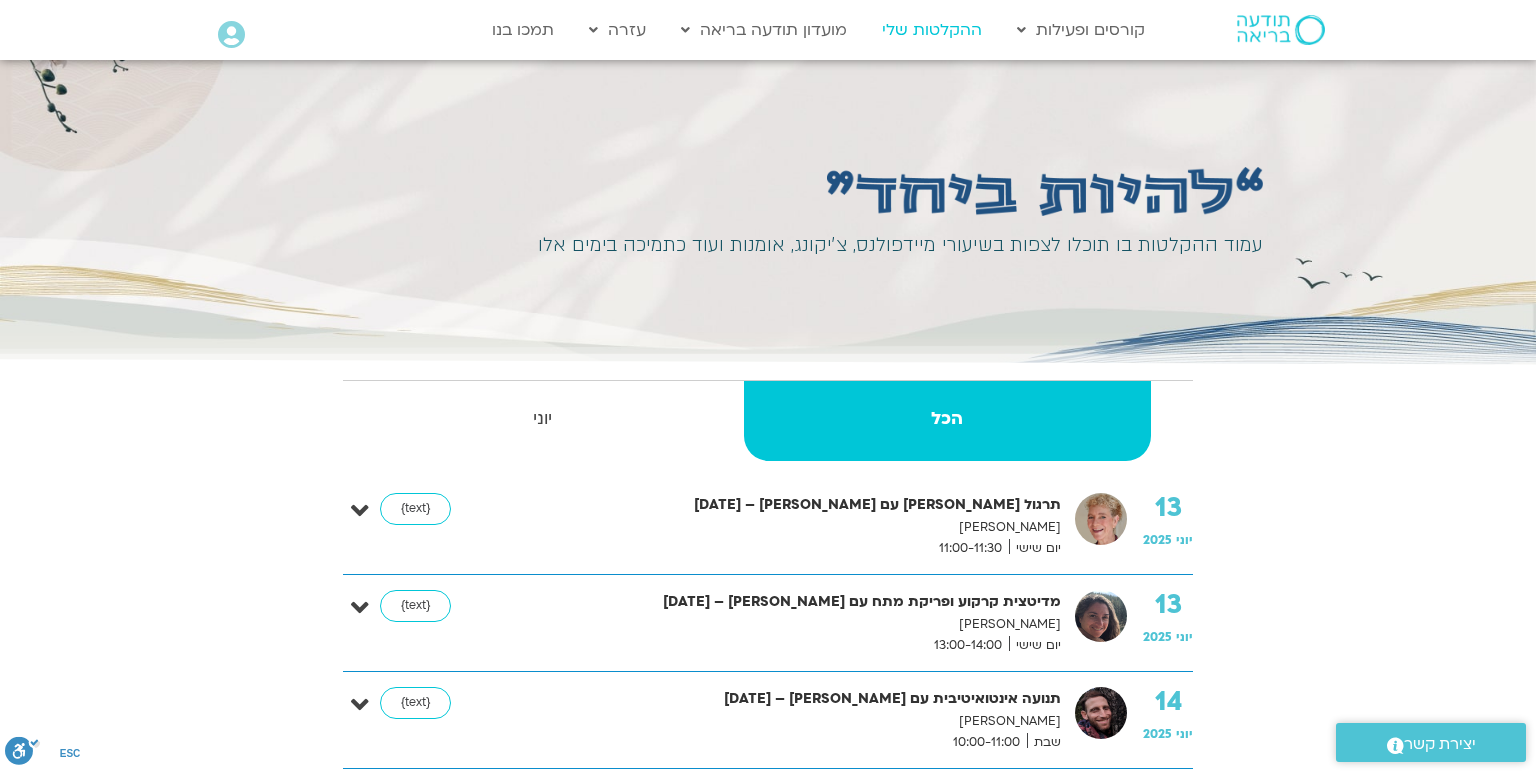 click on "ההקלטות שלי" at bounding box center [932, 30] 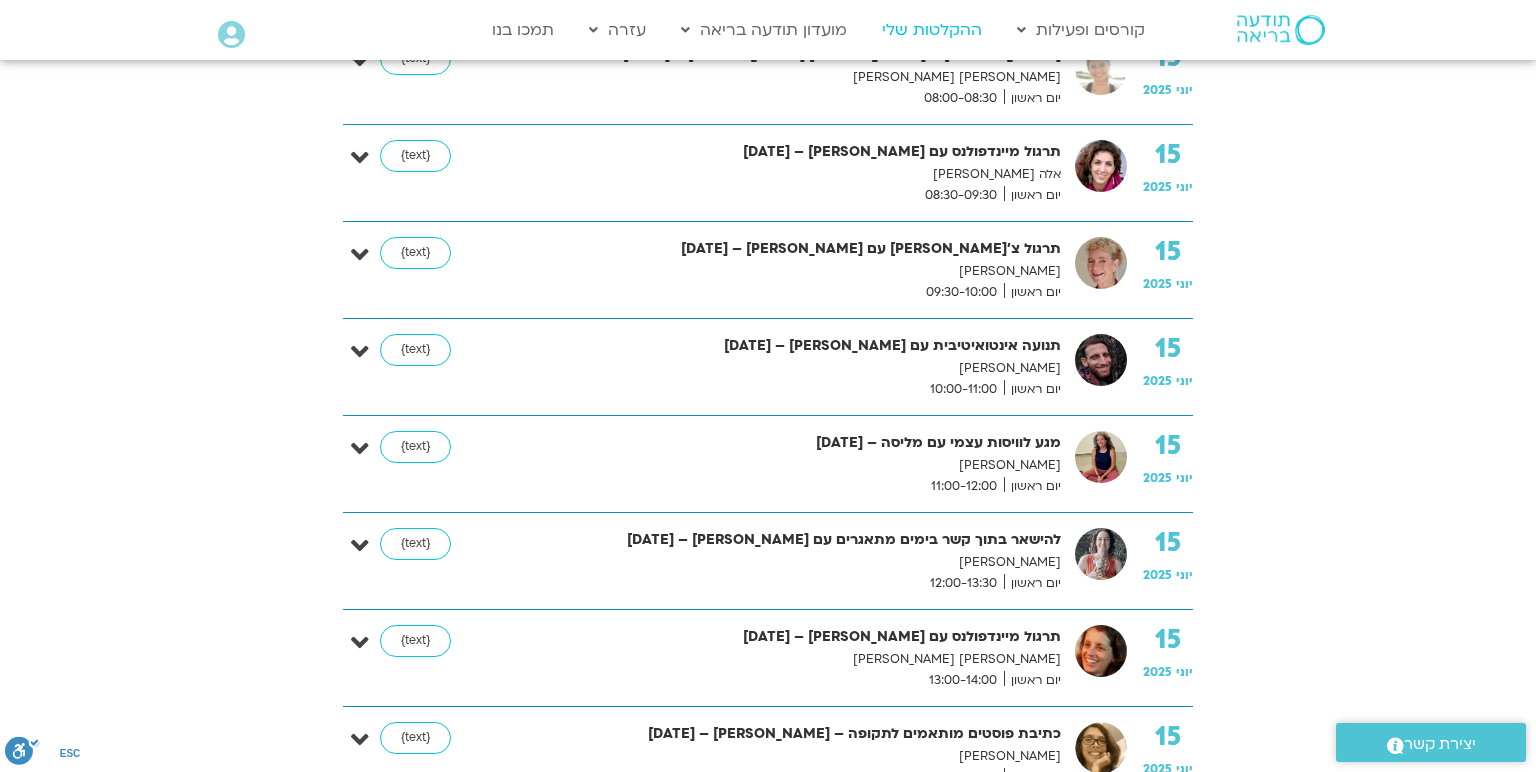 scroll, scrollTop: 2740, scrollLeft: 0, axis: vertical 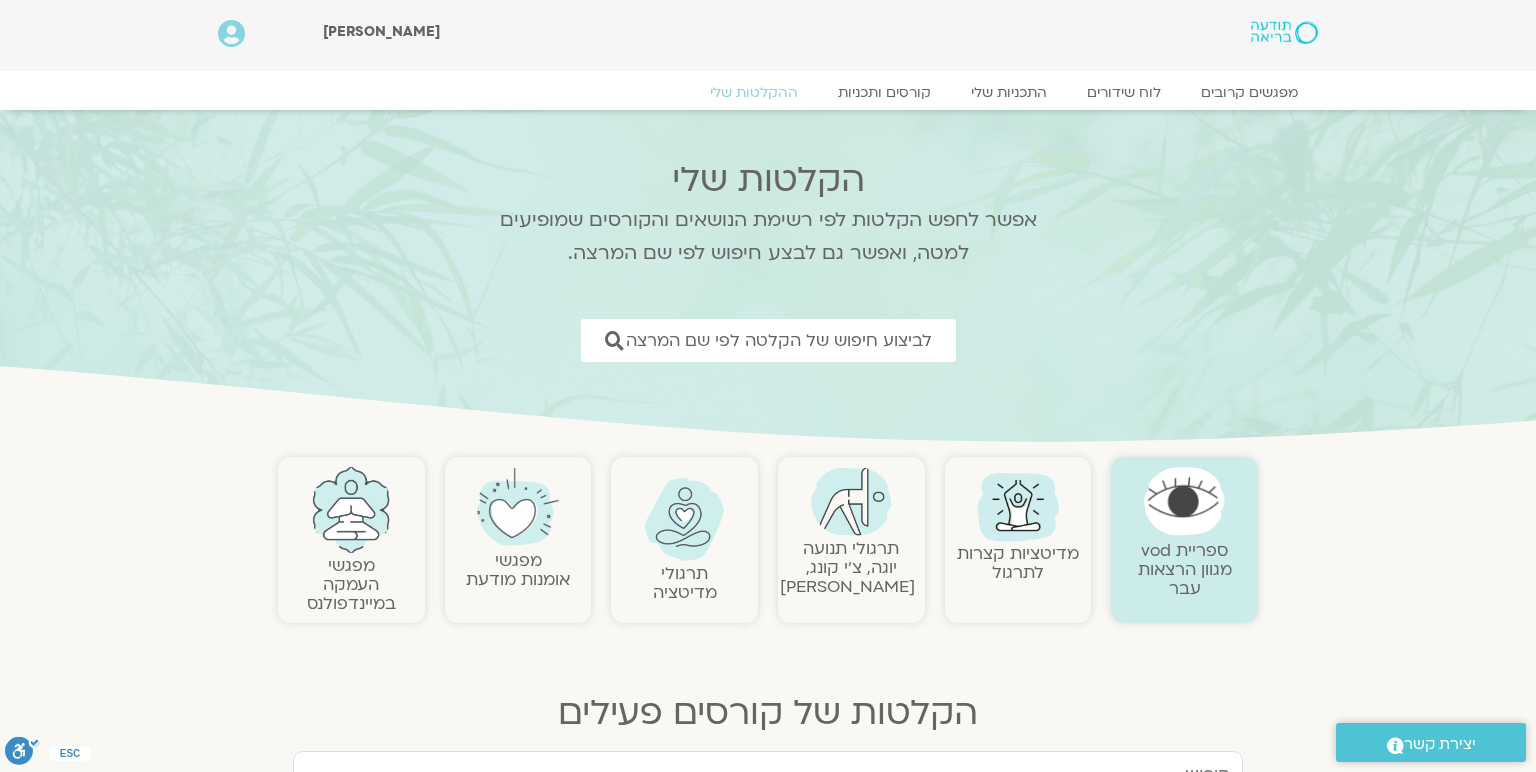 click at bounding box center [1184, 501] 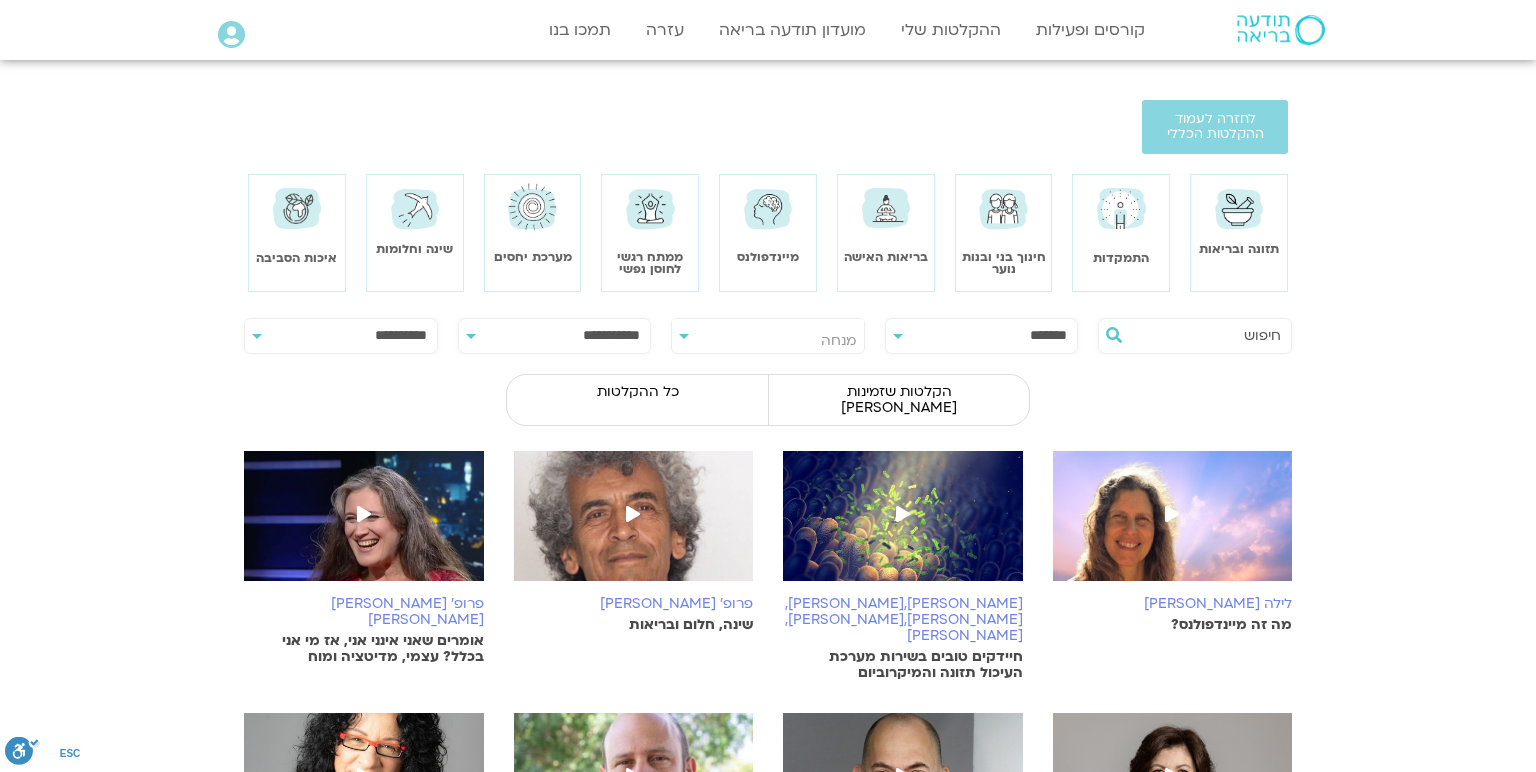 scroll, scrollTop: 0, scrollLeft: 0, axis: both 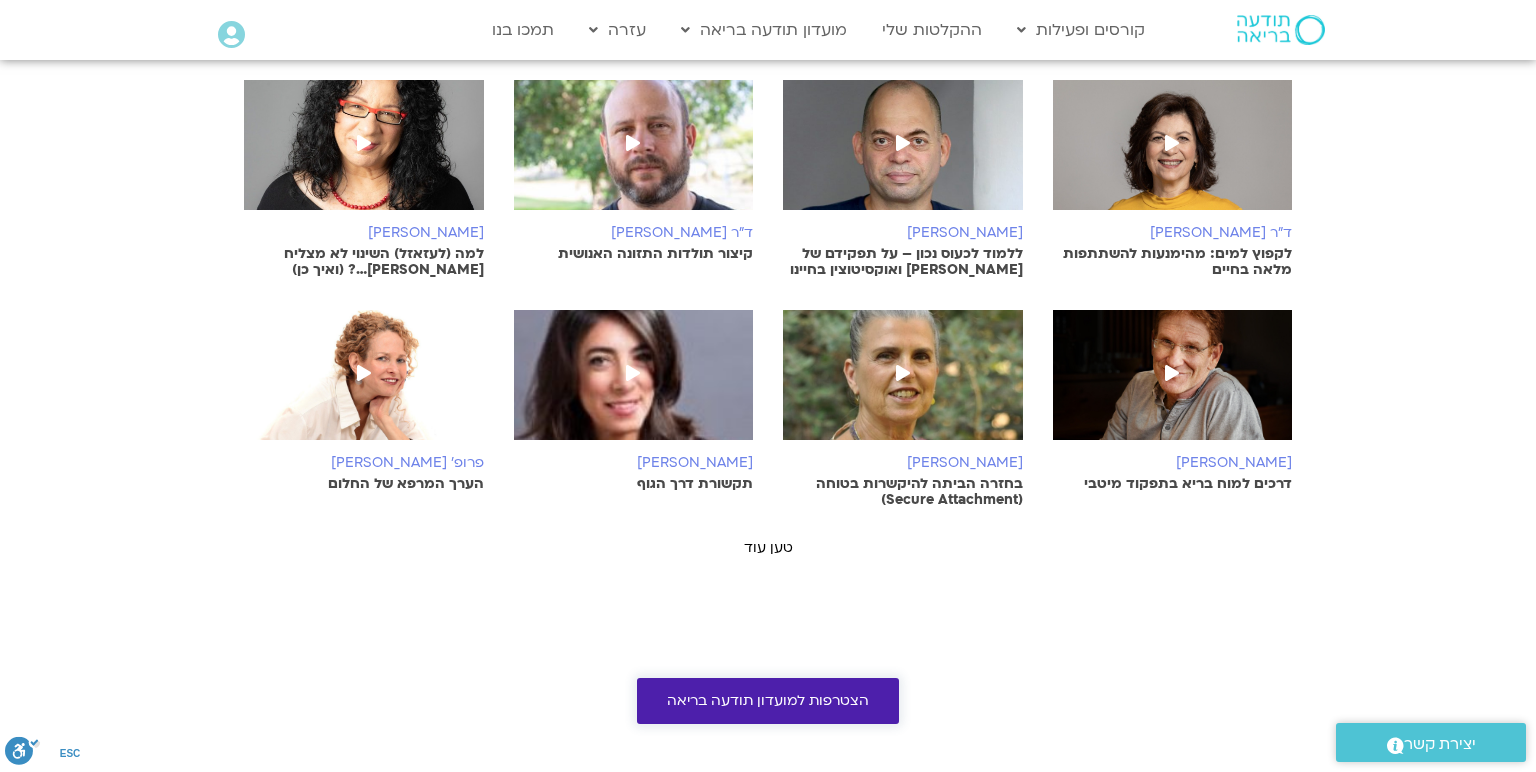 click on "הצטרפות למועדון תודעה בריאה" at bounding box center [768, 701] 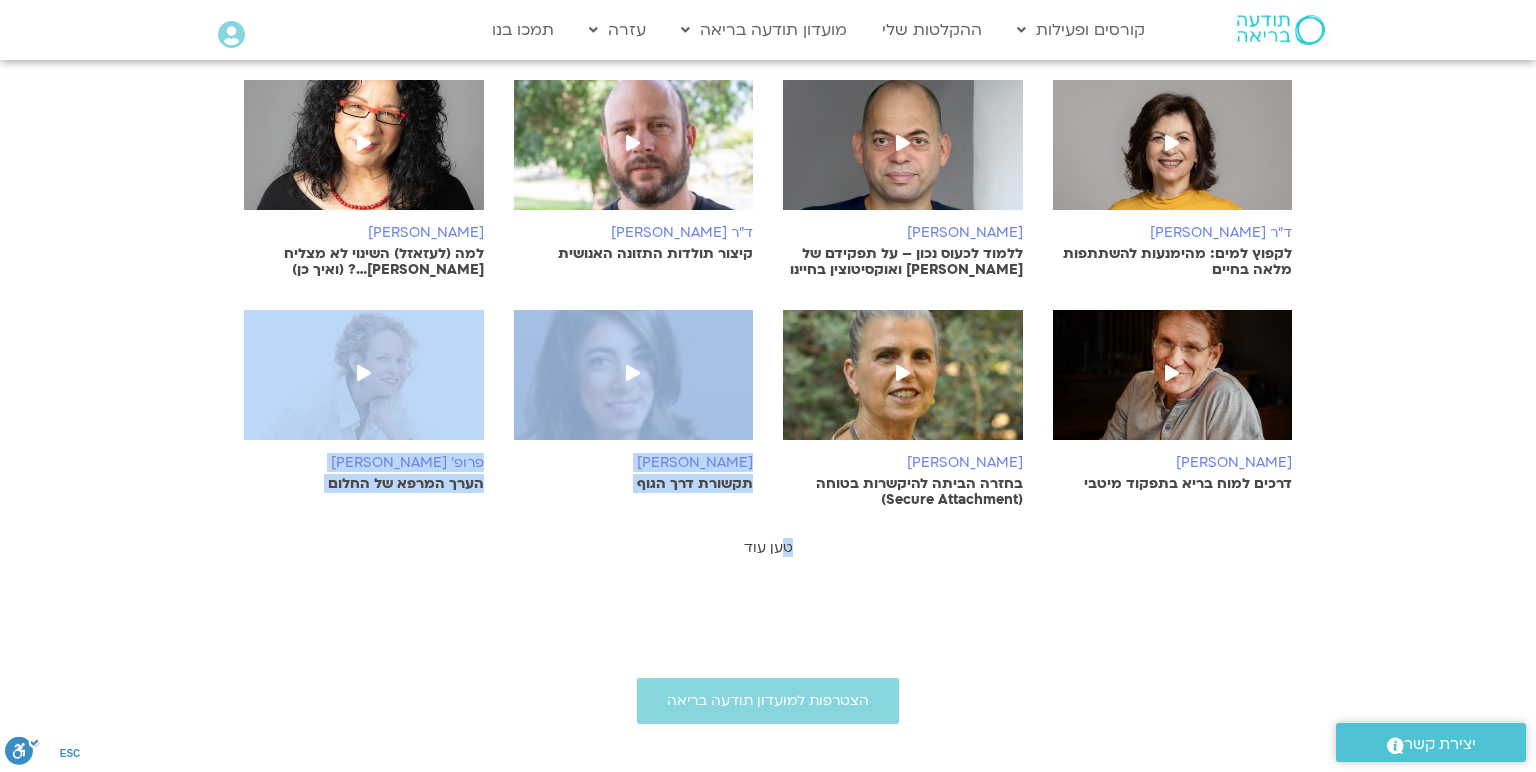 click on "**********" at bounding box center [768, 118] 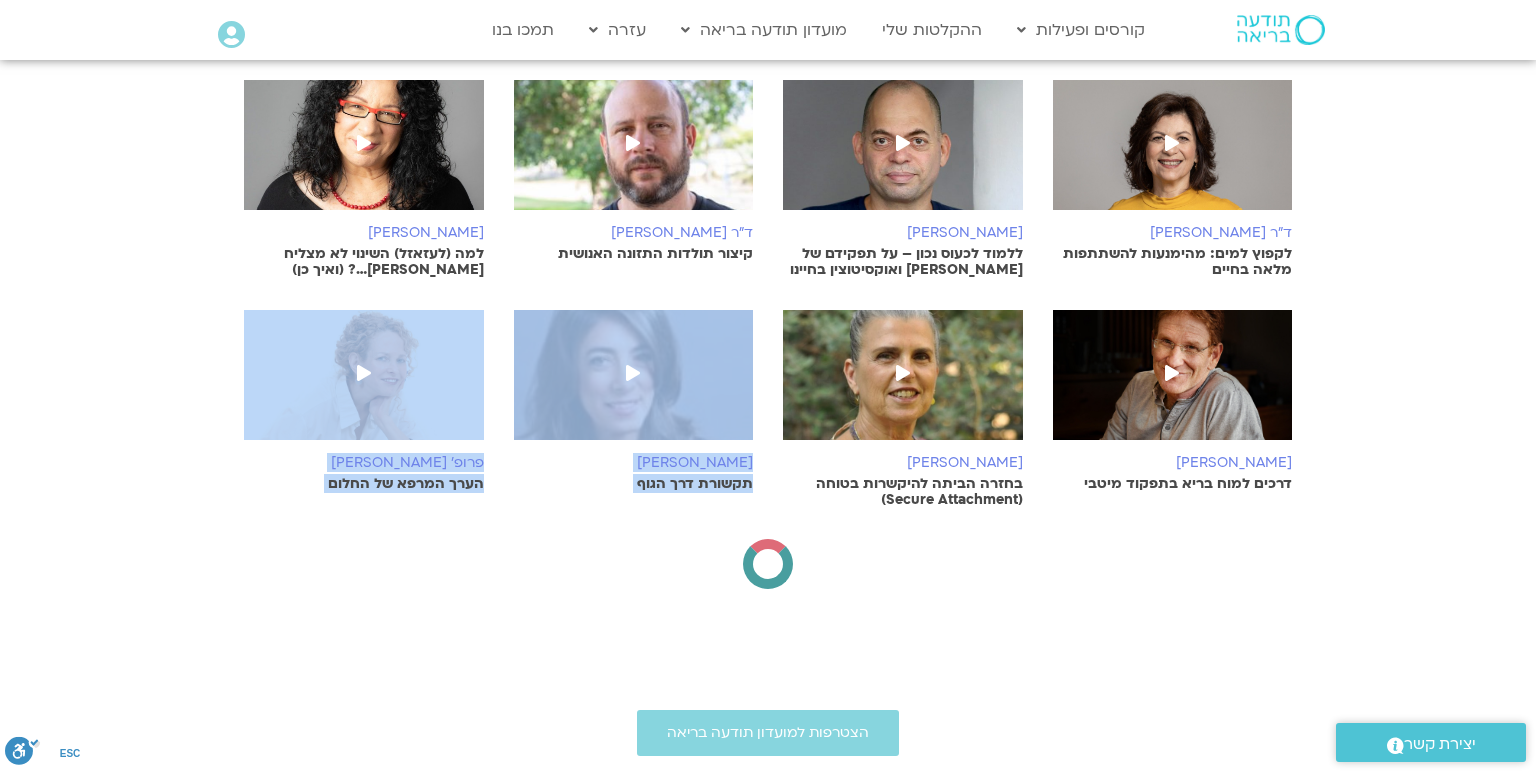 click at bounding box center (903, 385) 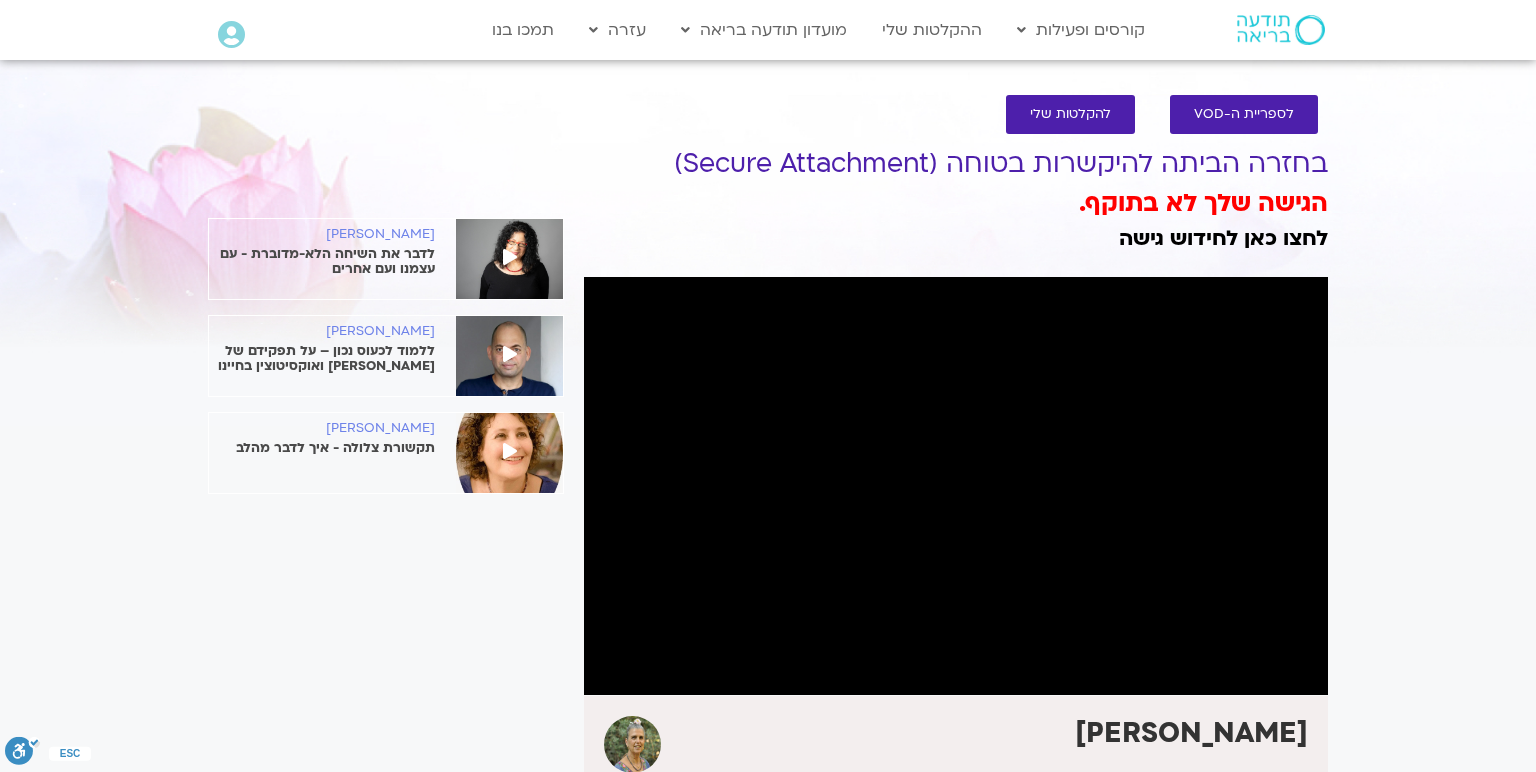 scroll, scrollTop: 0, scrollLeft: 0, axis: both 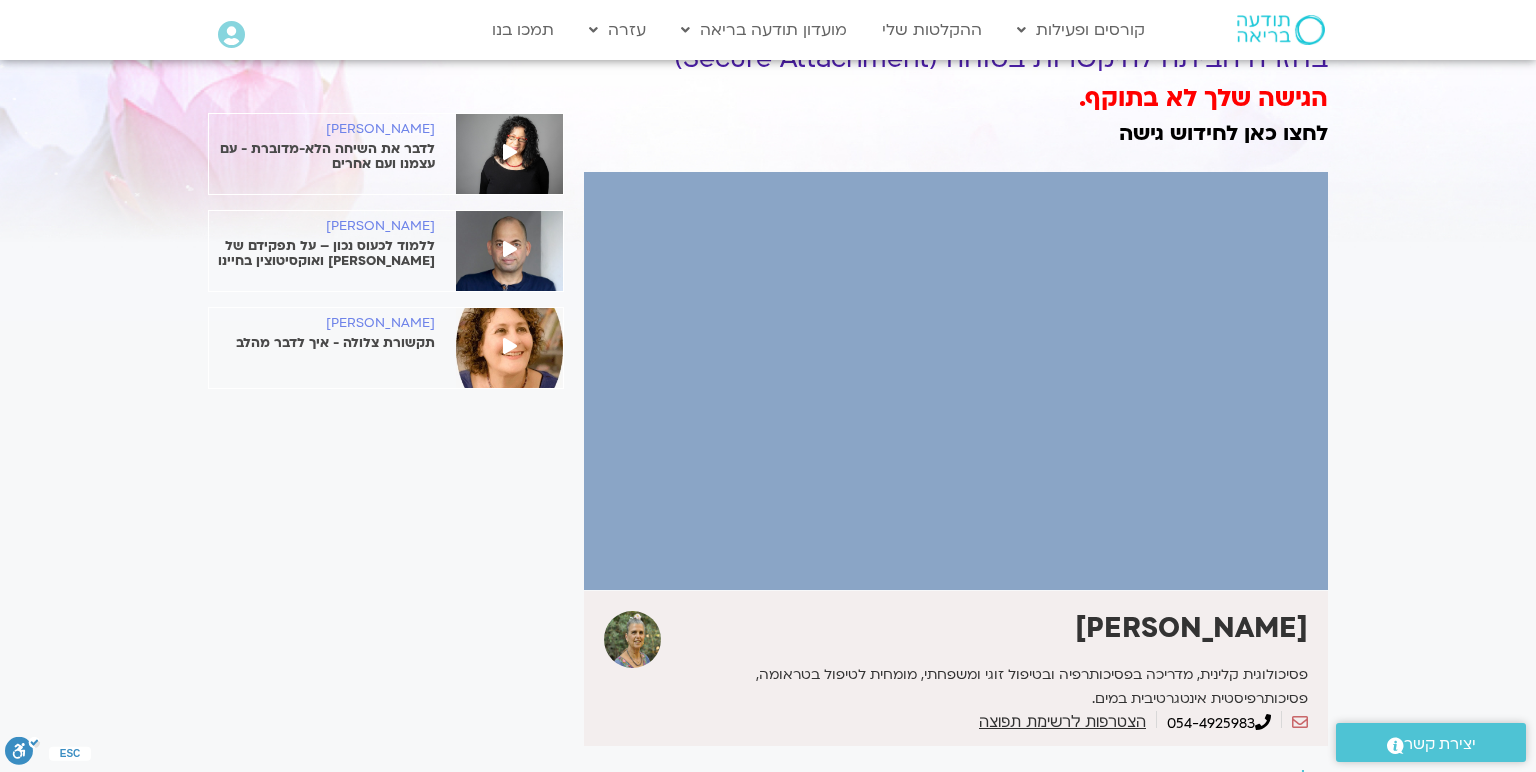 click at bounding box center (956, 381) 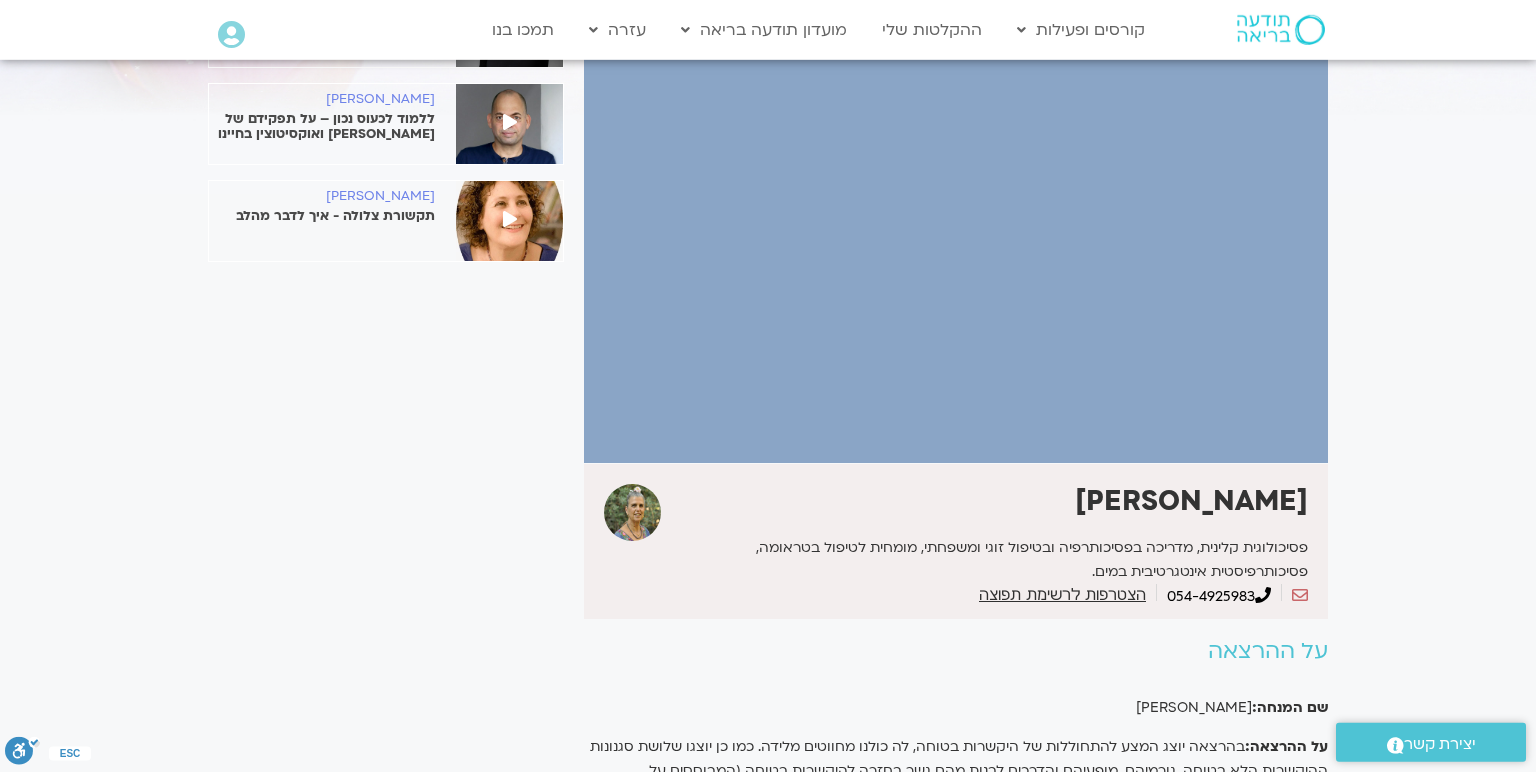 scroll, scrollTop: 316, scrollLeft: 0, axis: vertical 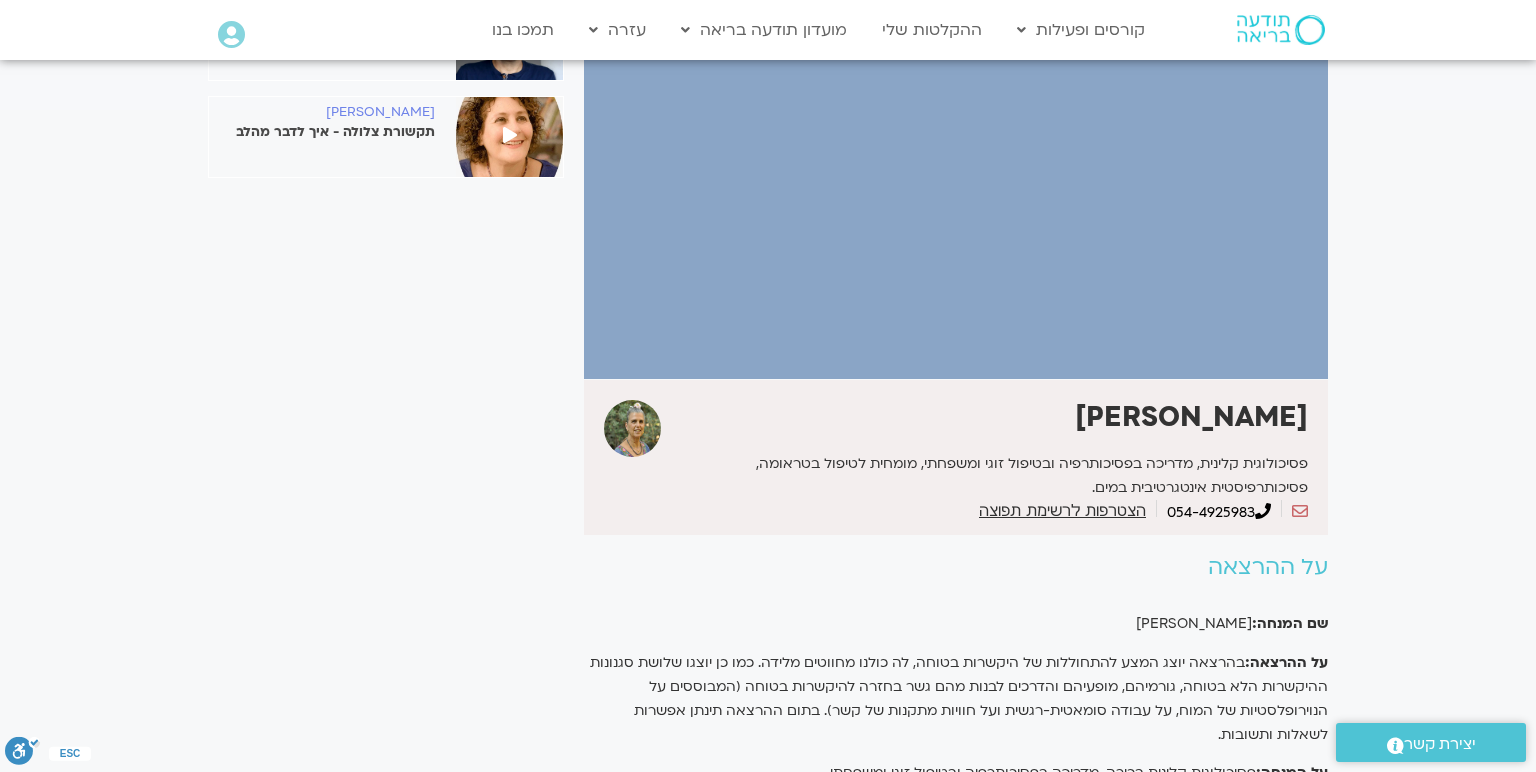 click at bounding box center (956, 170) 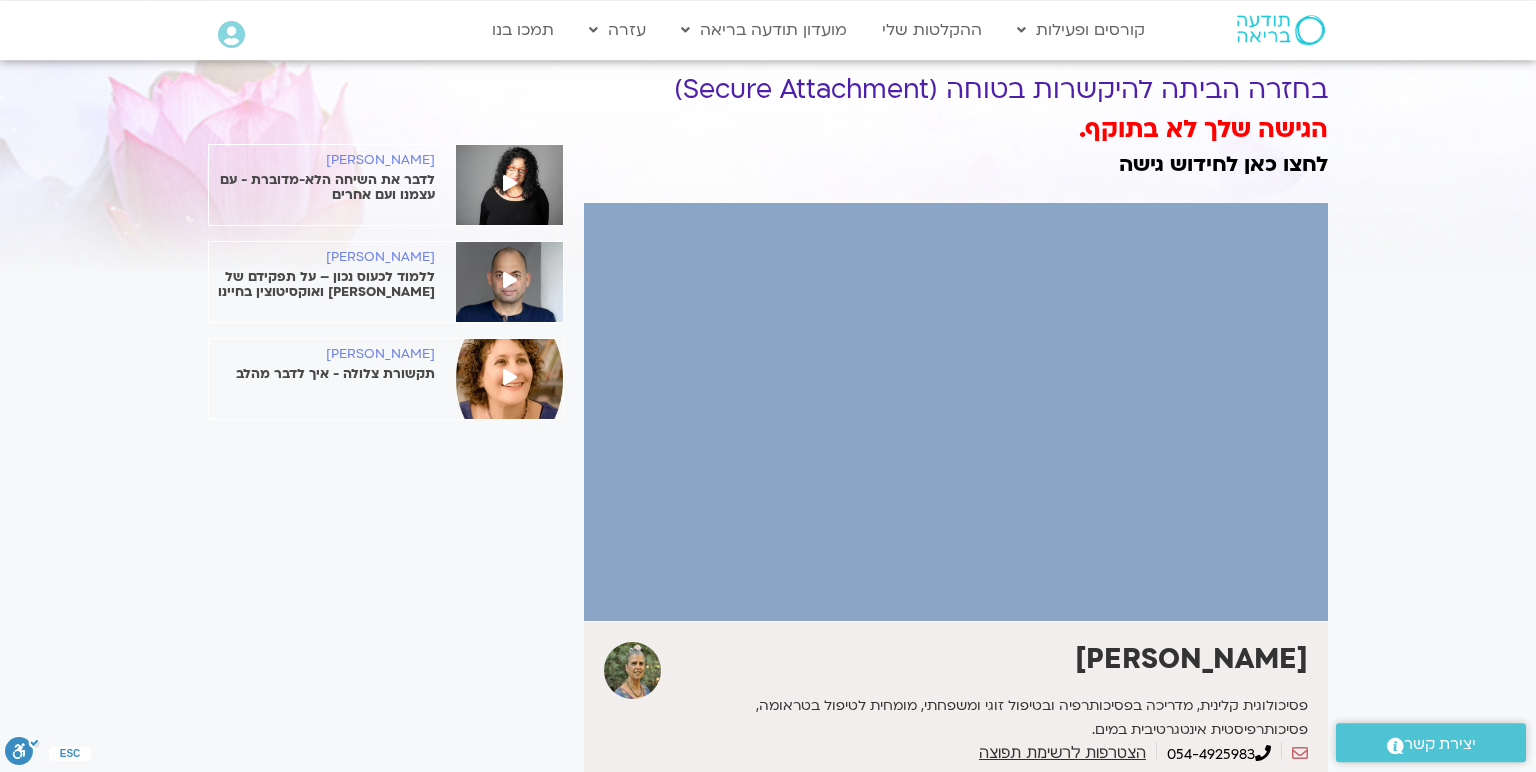 scroll, scrollTop: 0, scrollLeft: 0, axis: both 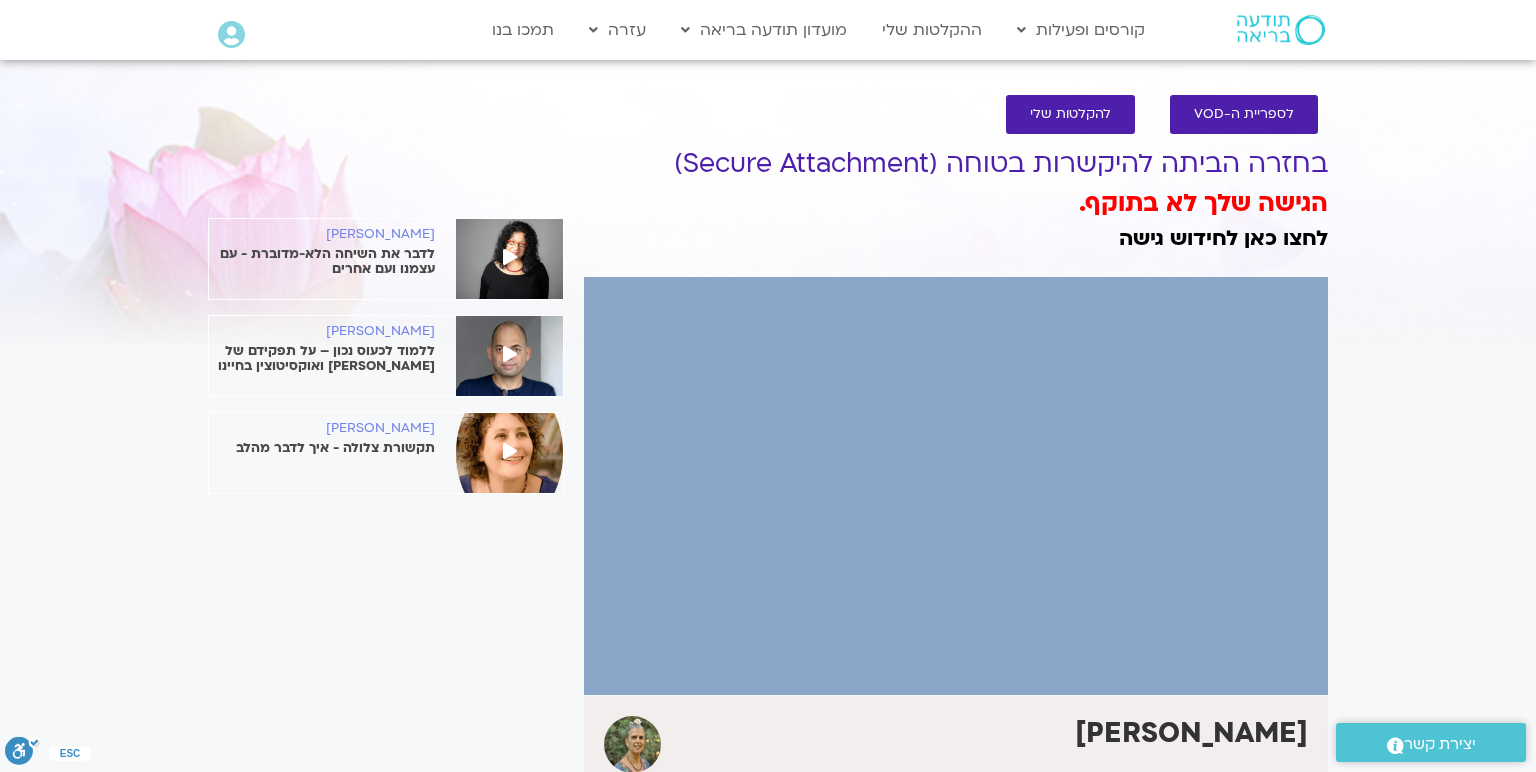 click at bounding box center (956, 486) 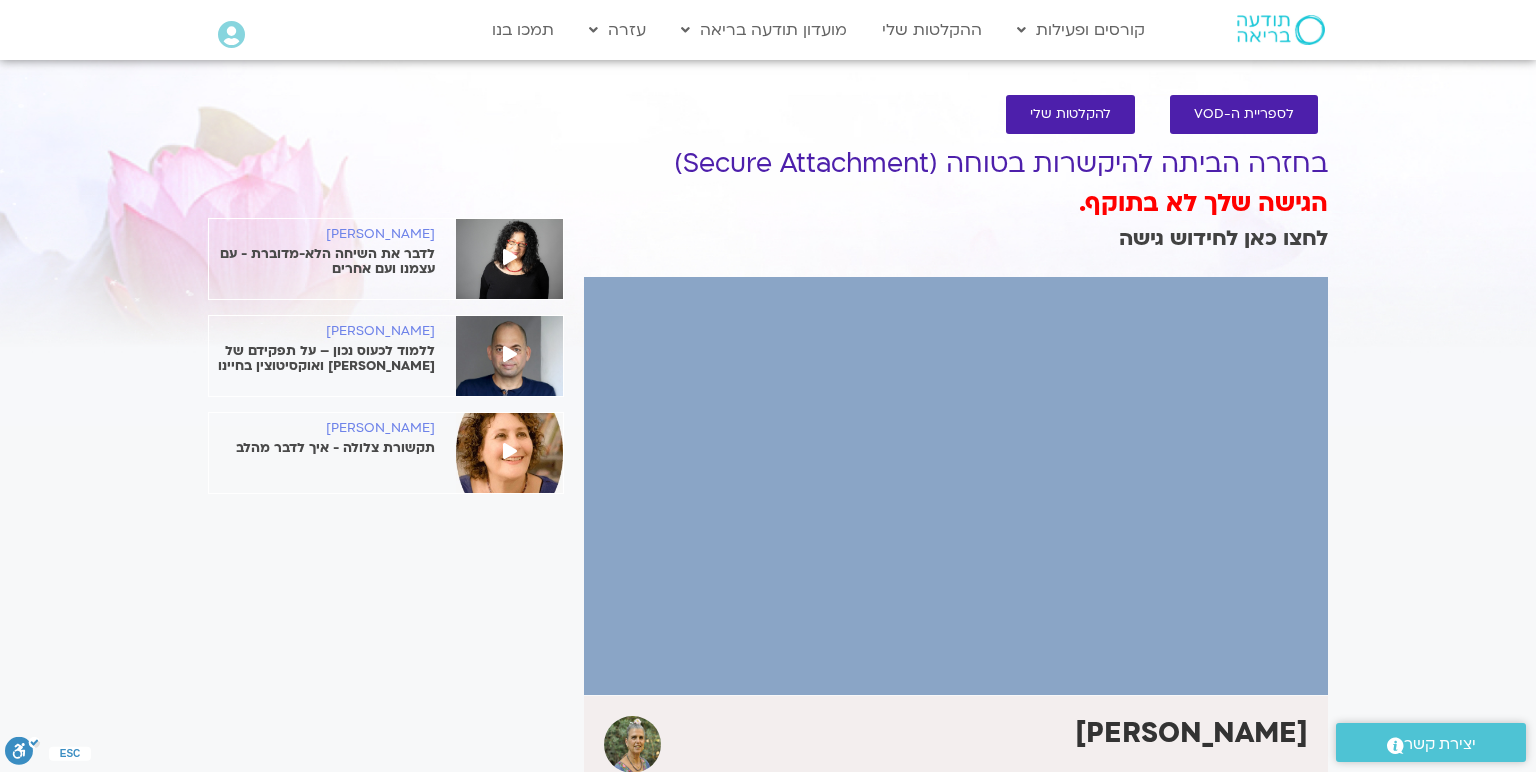 click on "לחצו כאן לחידוש גישה" at bounding box center [1223, 238] 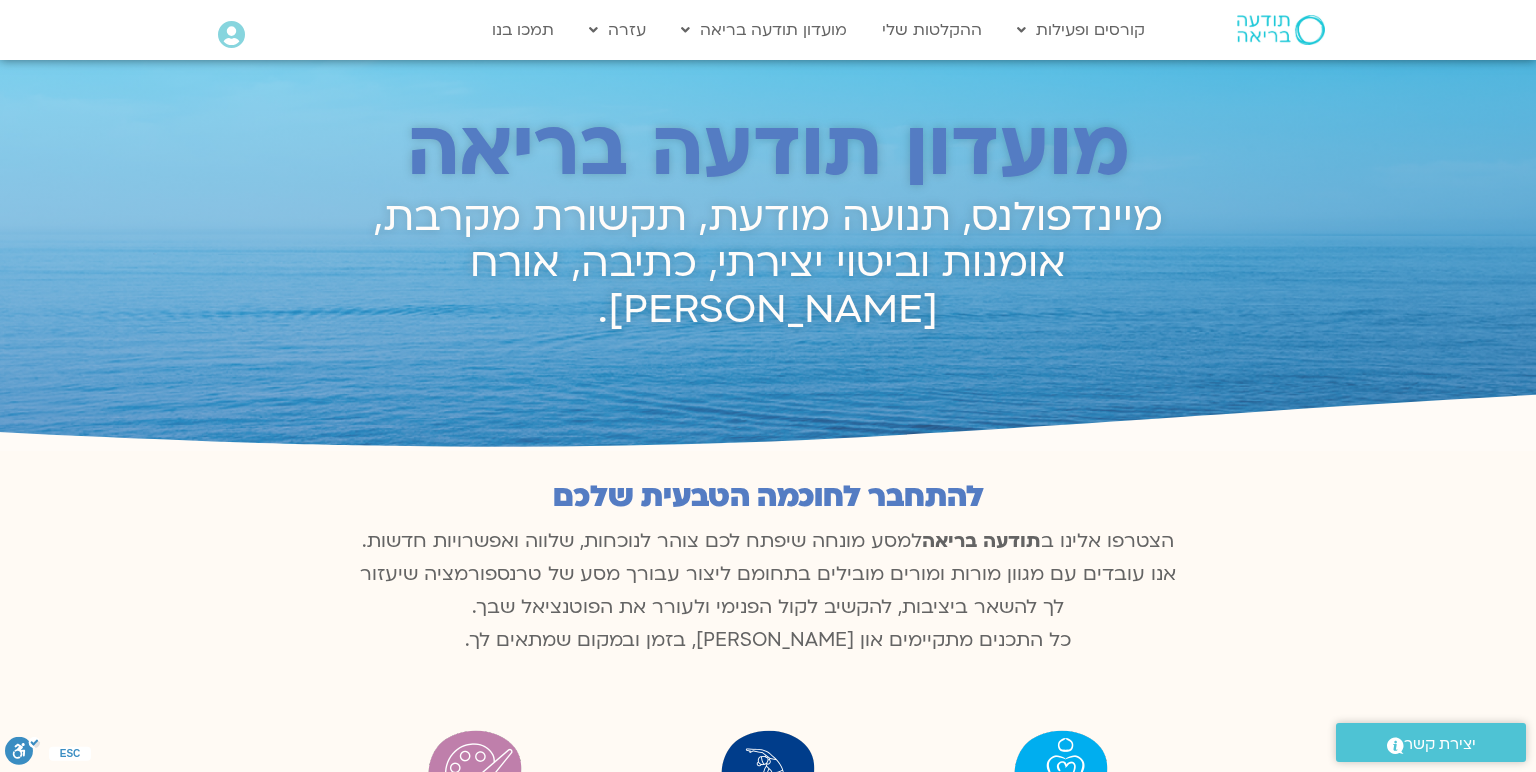 scroll, scrollTop: 452, scrollLeft: 0, axis: vertical 